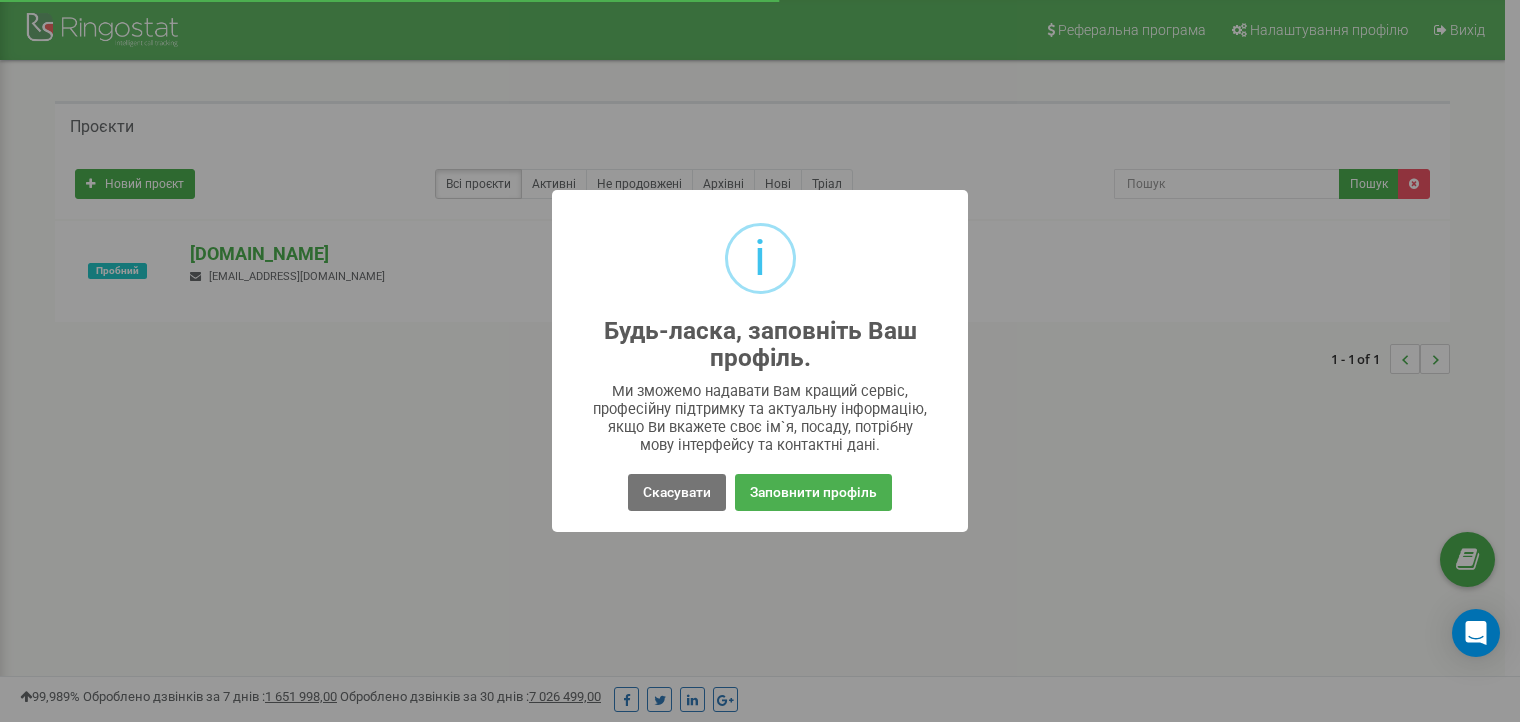 scroll, scrollTop: 0, scrollLeft: 0, axis: both 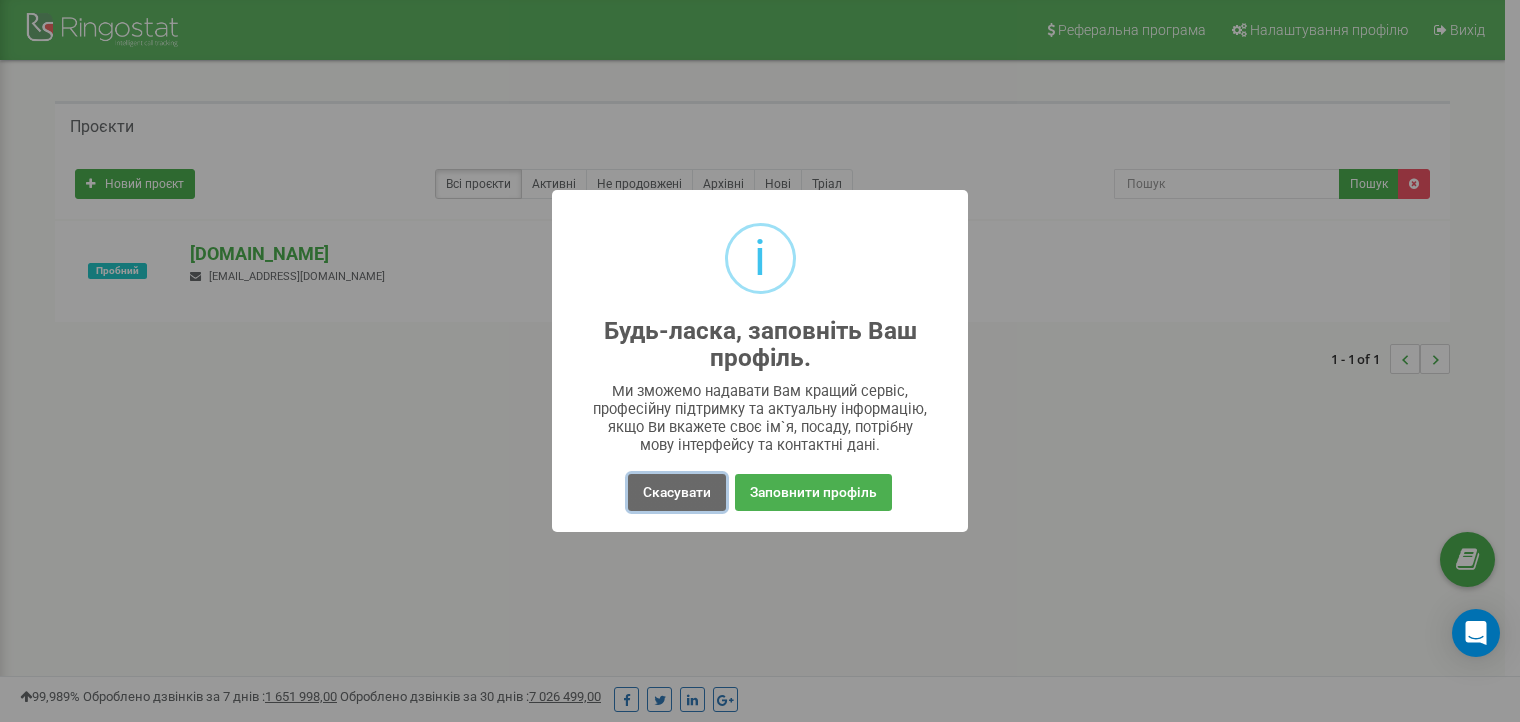 click on "Скасувати" at bounding box center (677, 492) 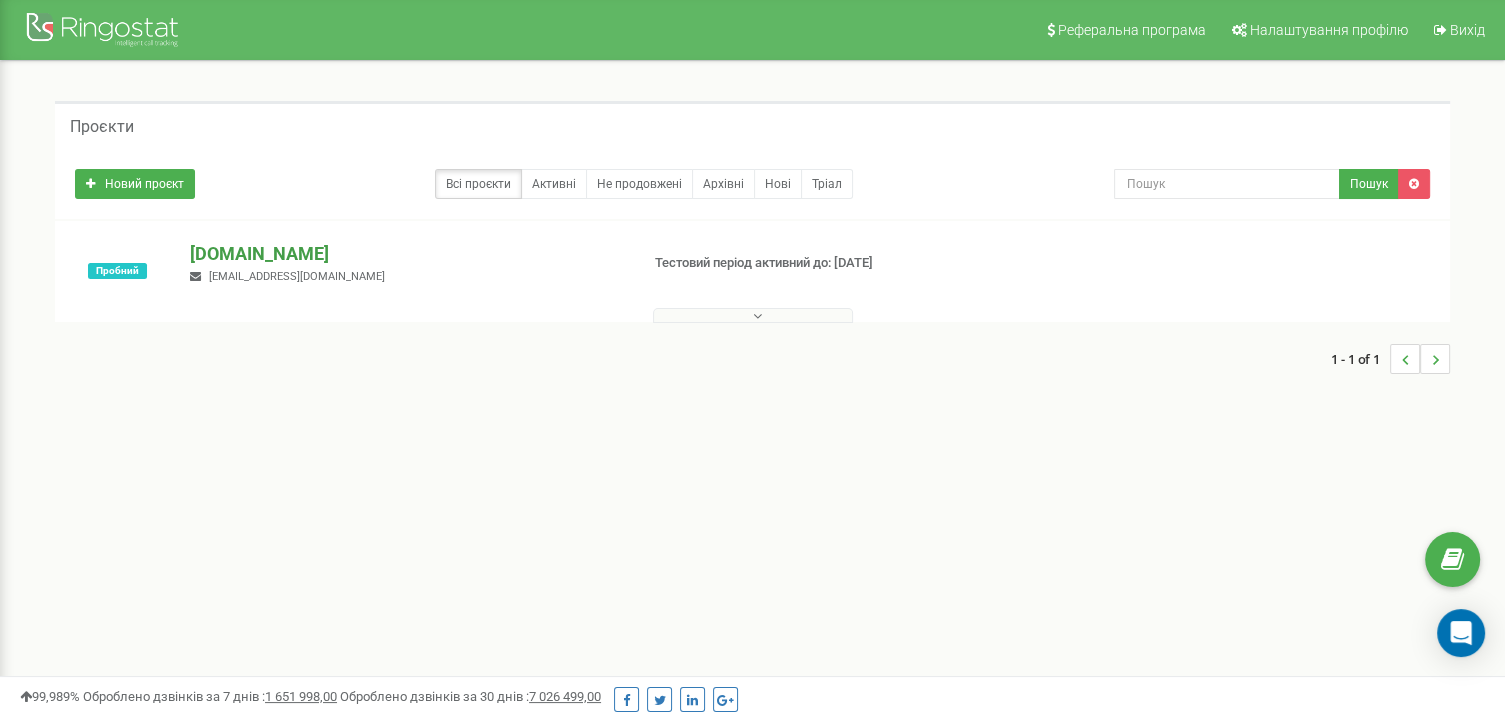 click on "[DOMAIN_NAME]" at bounding box center [406, 254] 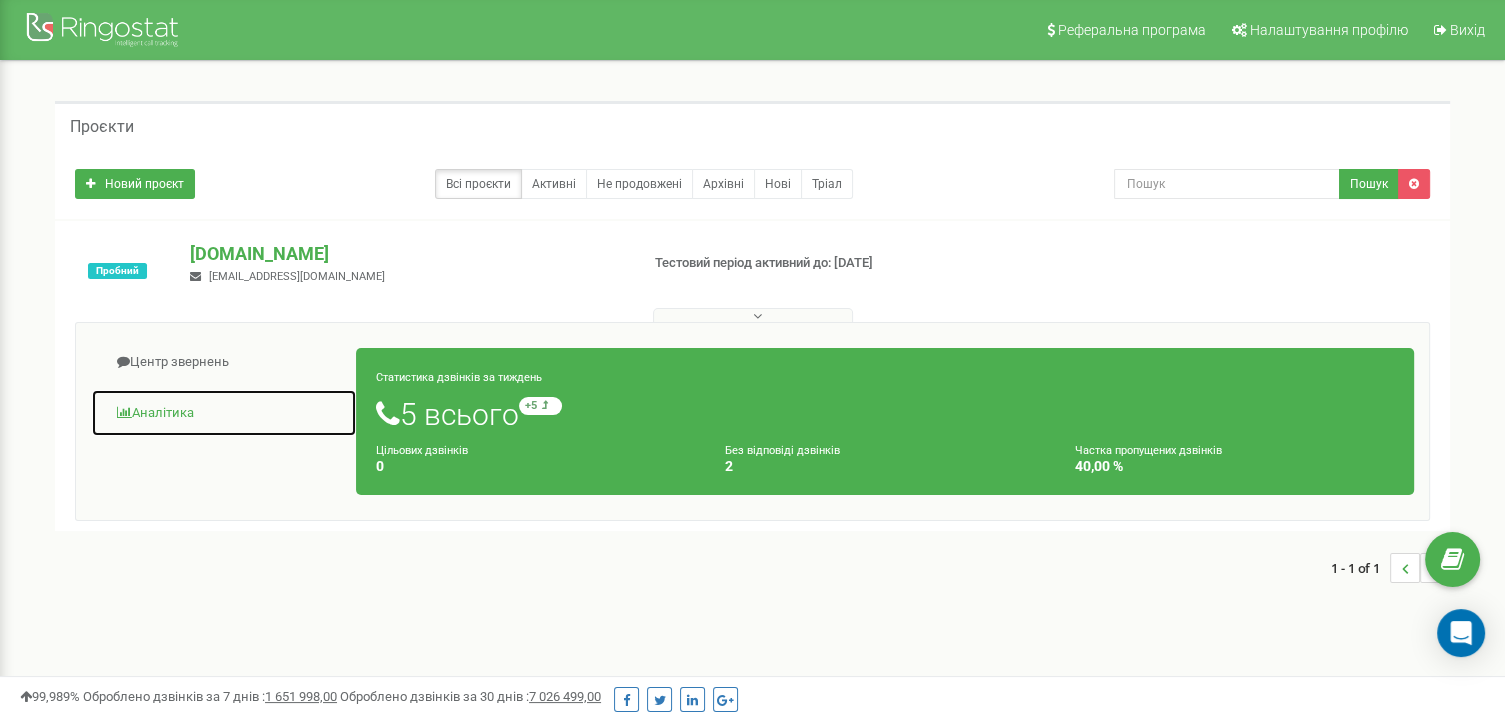 click on "Аналiтика" at bounding box center [224, 413] 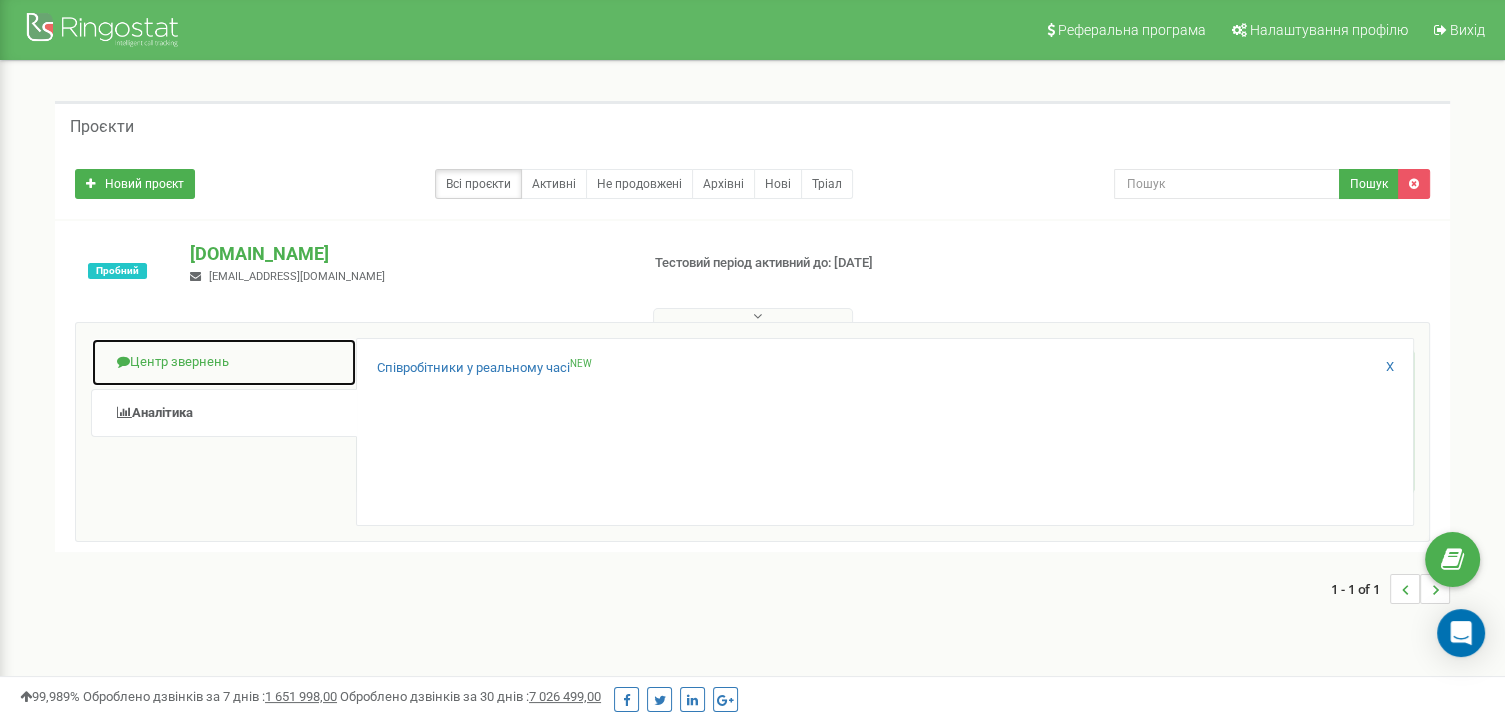 click on "Центр звернень" at bounding box center (224, 362) 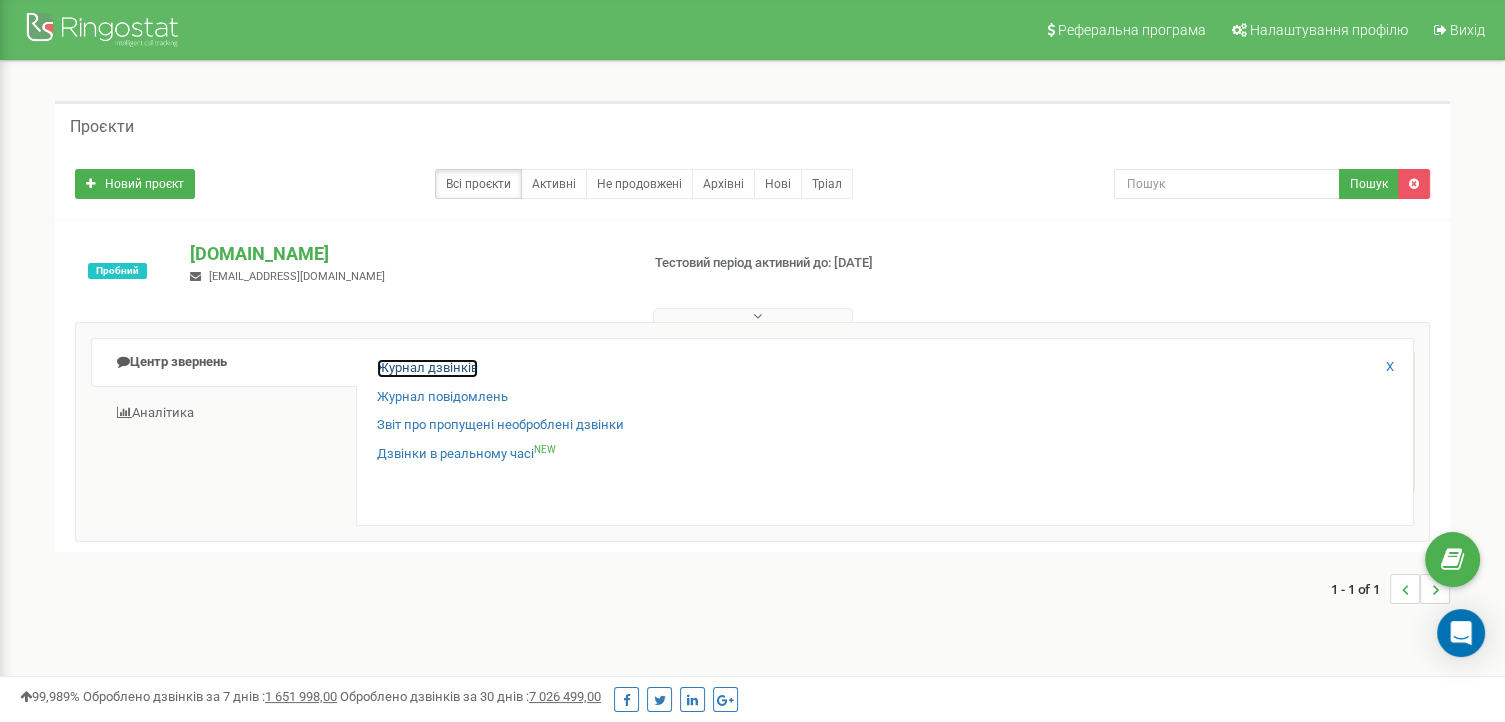 click on "Журнал дзвінків" at bounding box center [427, 368] 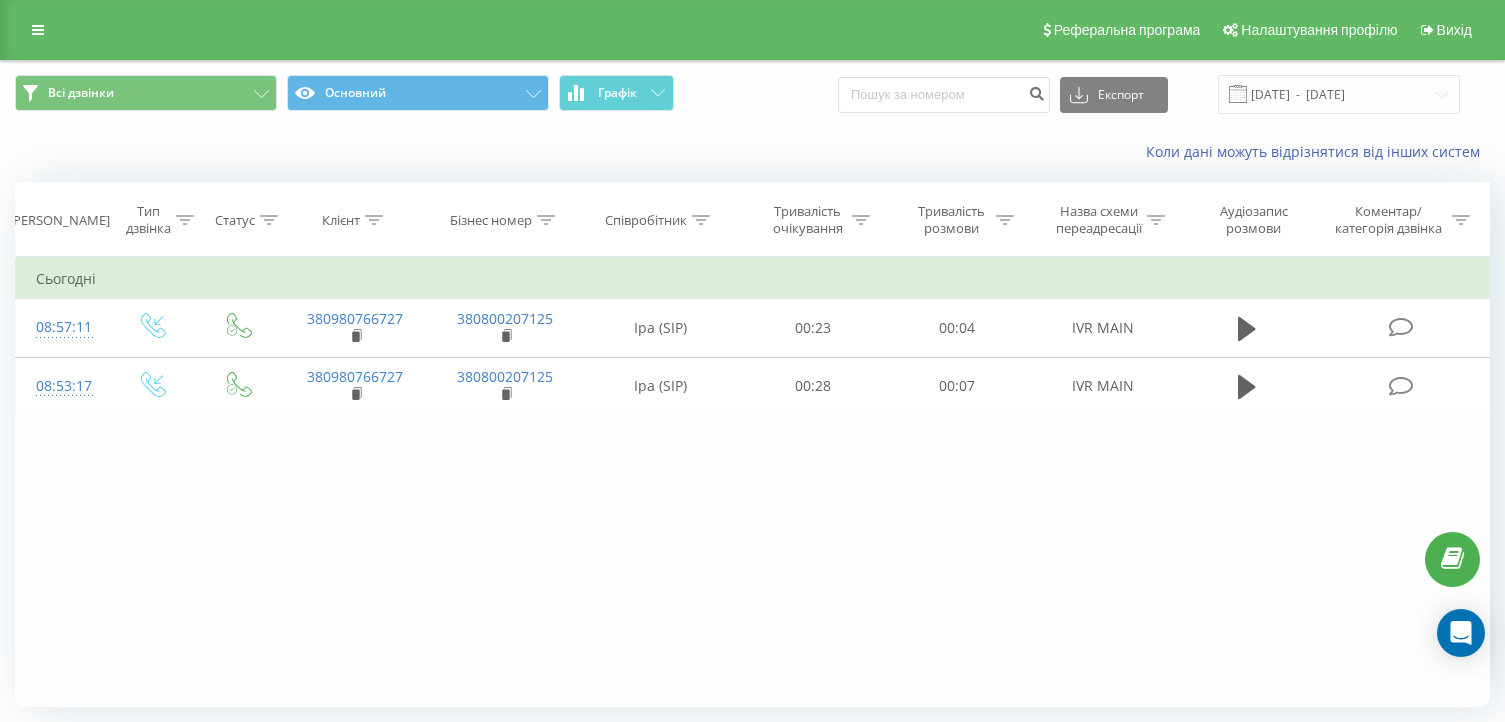 scroll, scrollTop: 0, scrollLeft: 0, axis: both 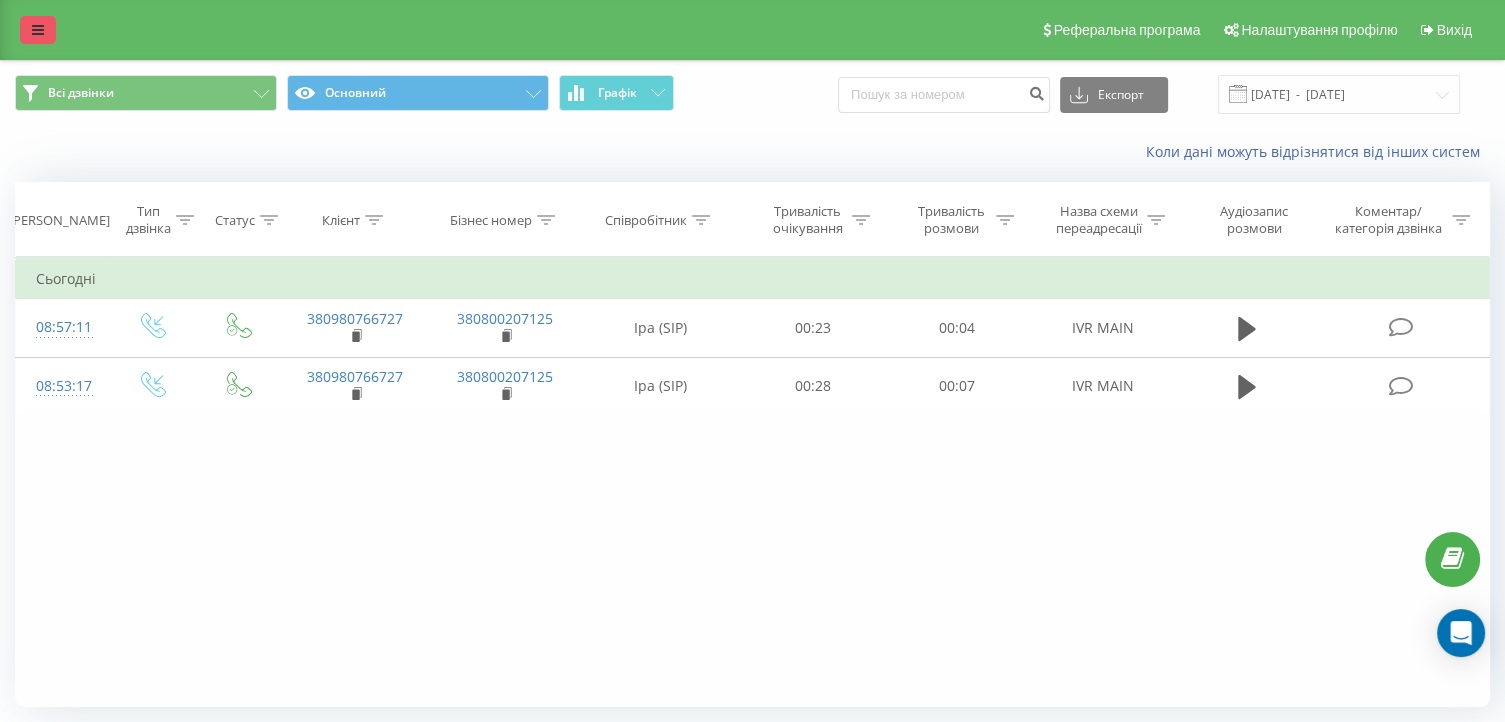 click at bounding box center (38, 30) 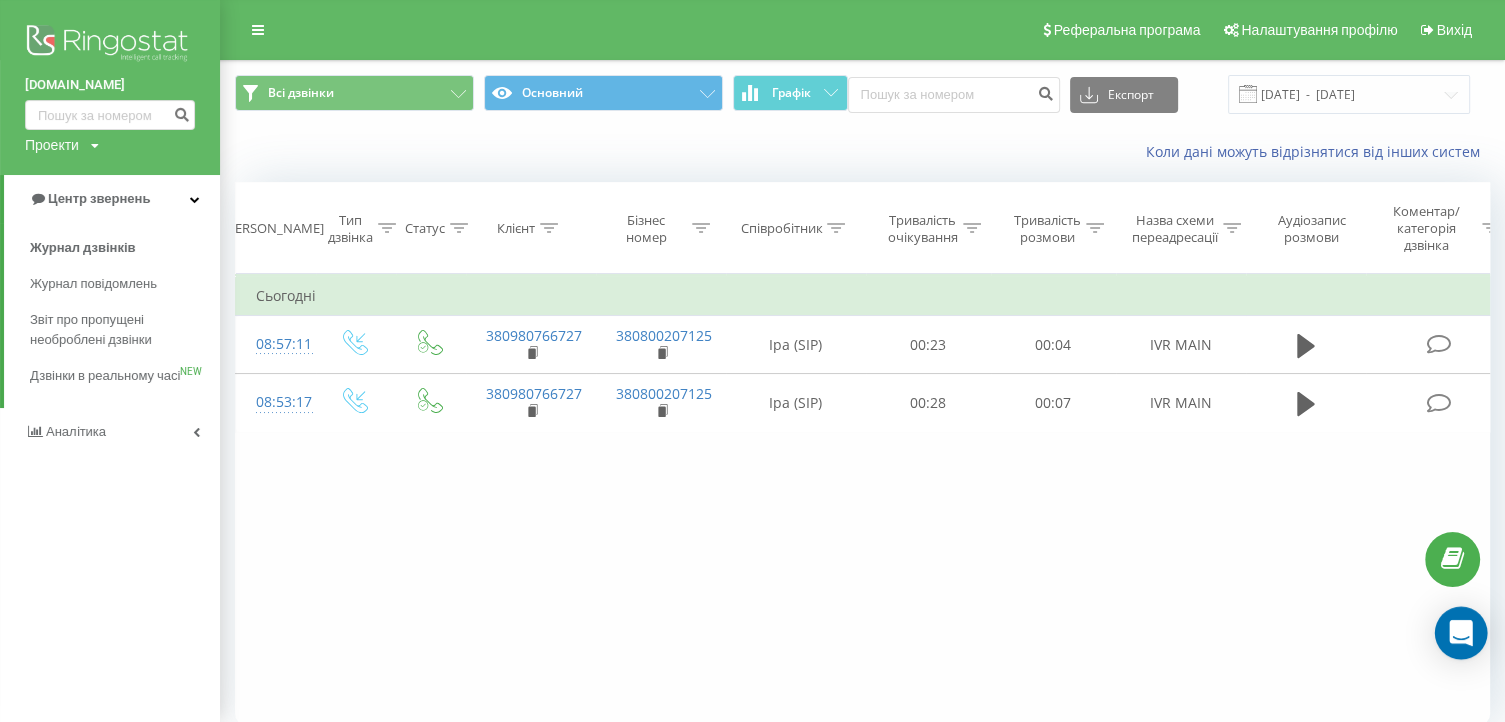 click 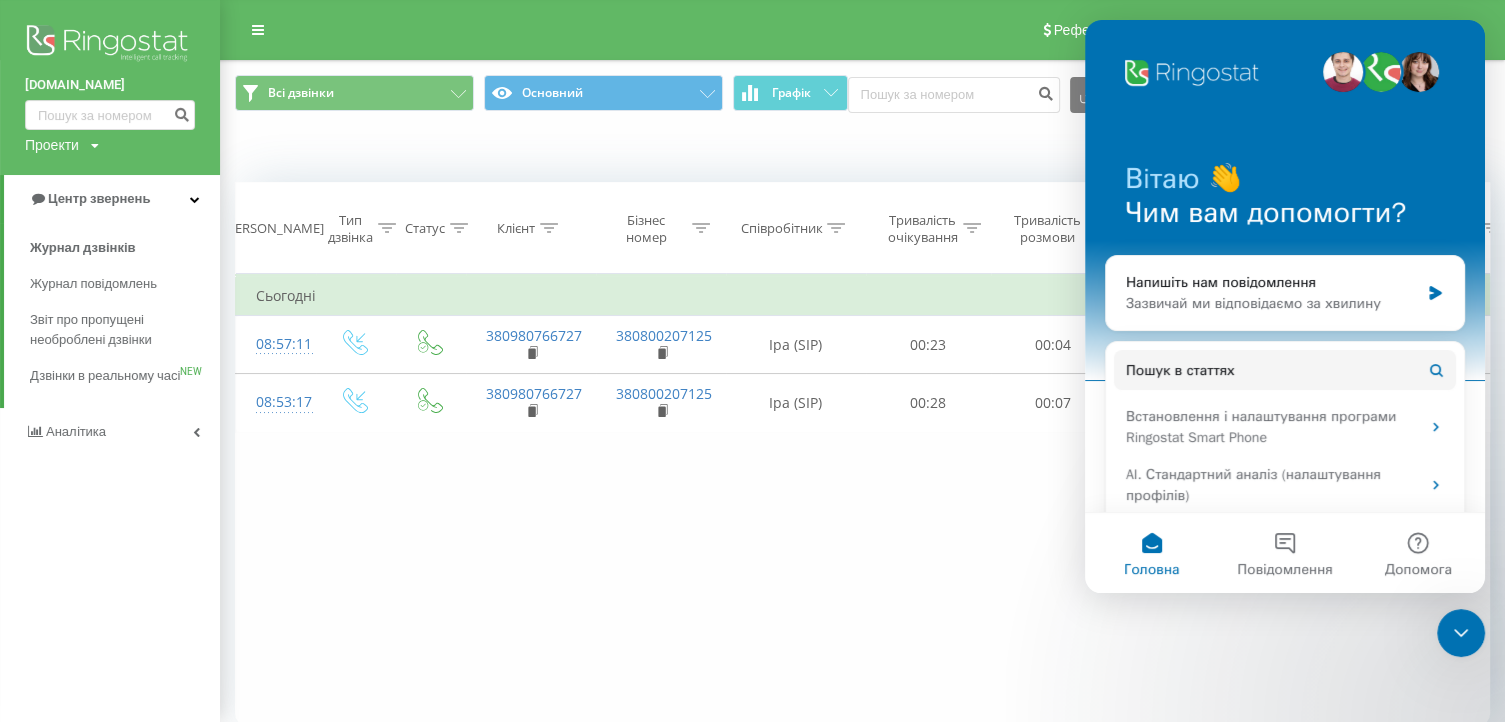 scroll, scrollTop: 0, scrollLeft: 0, axis: both 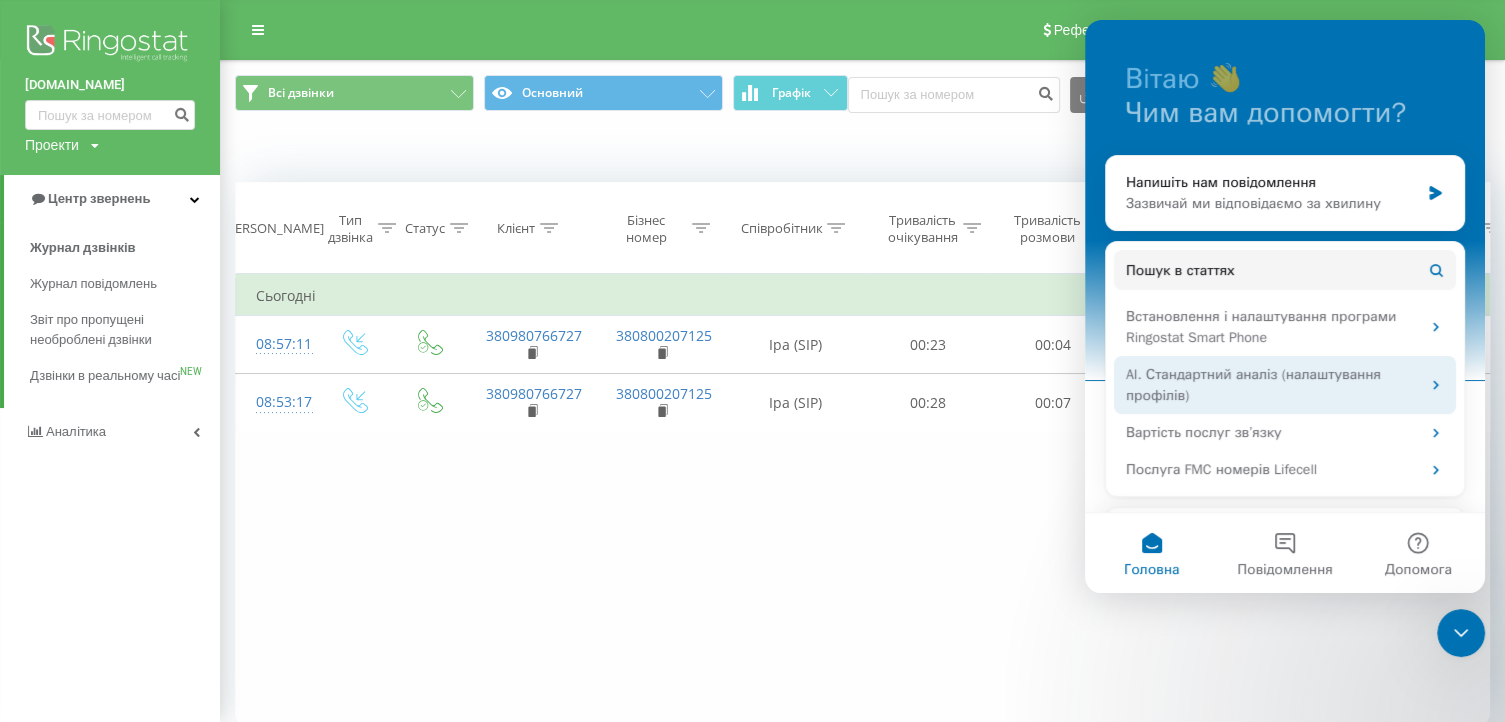 click on "AI. Стандартний аналіз (налаштування профілів)" at bounding box center (1273, 385) 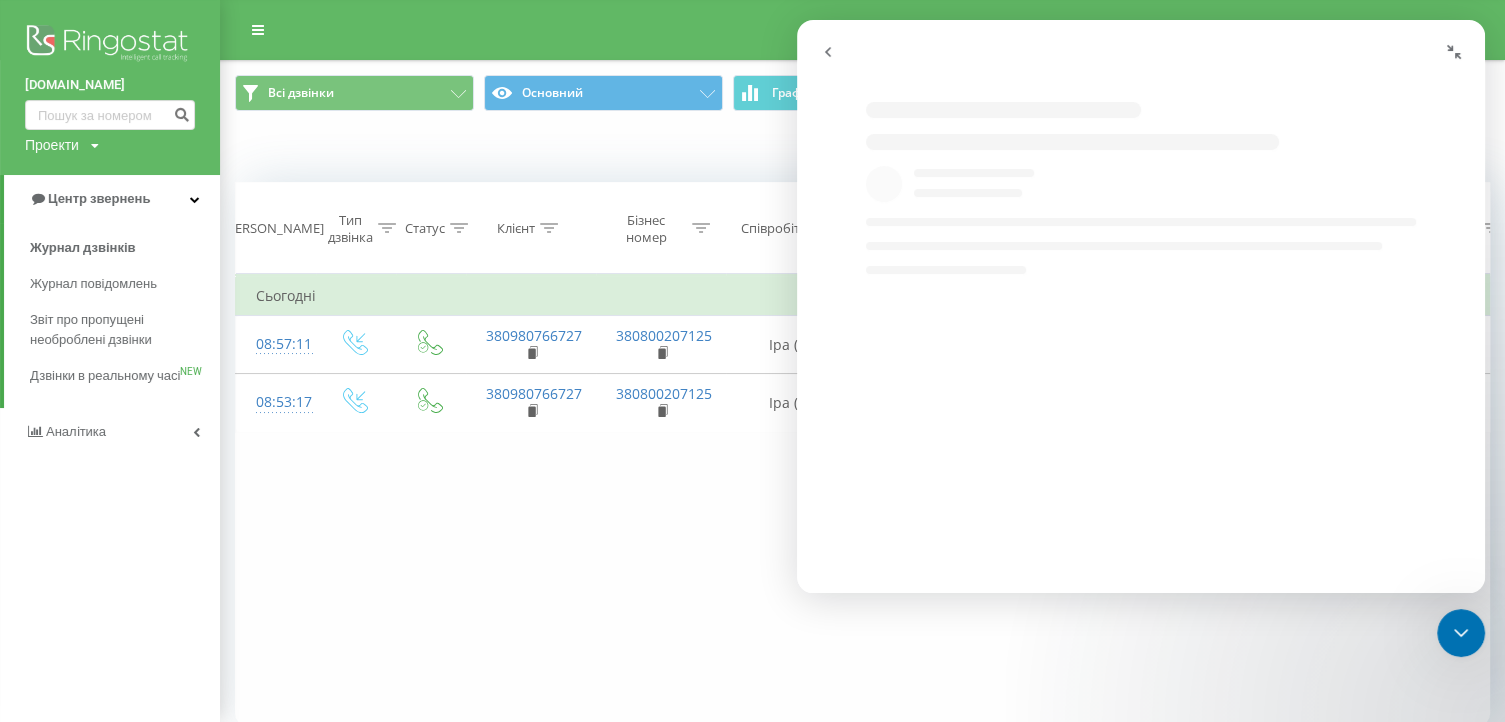 select on "uk" 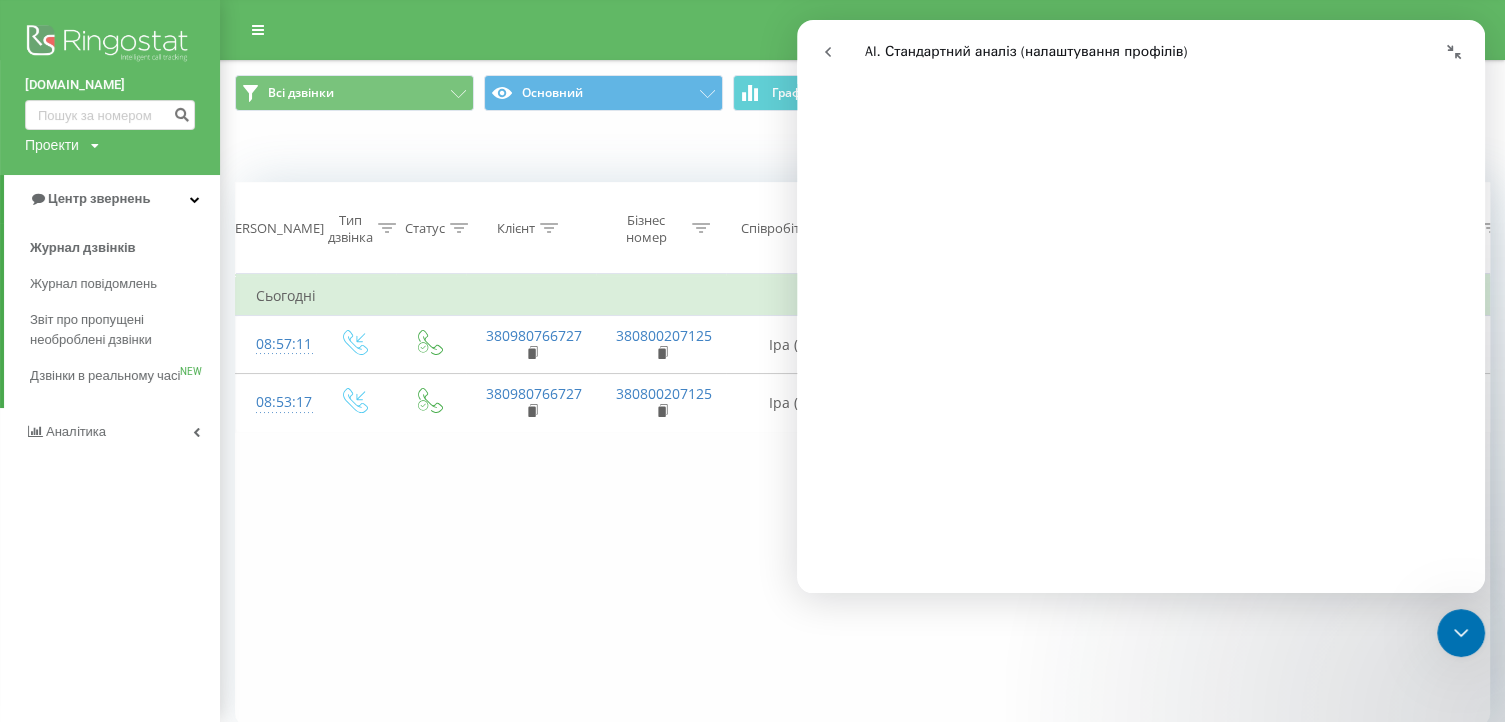scroll, scrollTop: 1600, scrollLeft: 0, axis: vertical 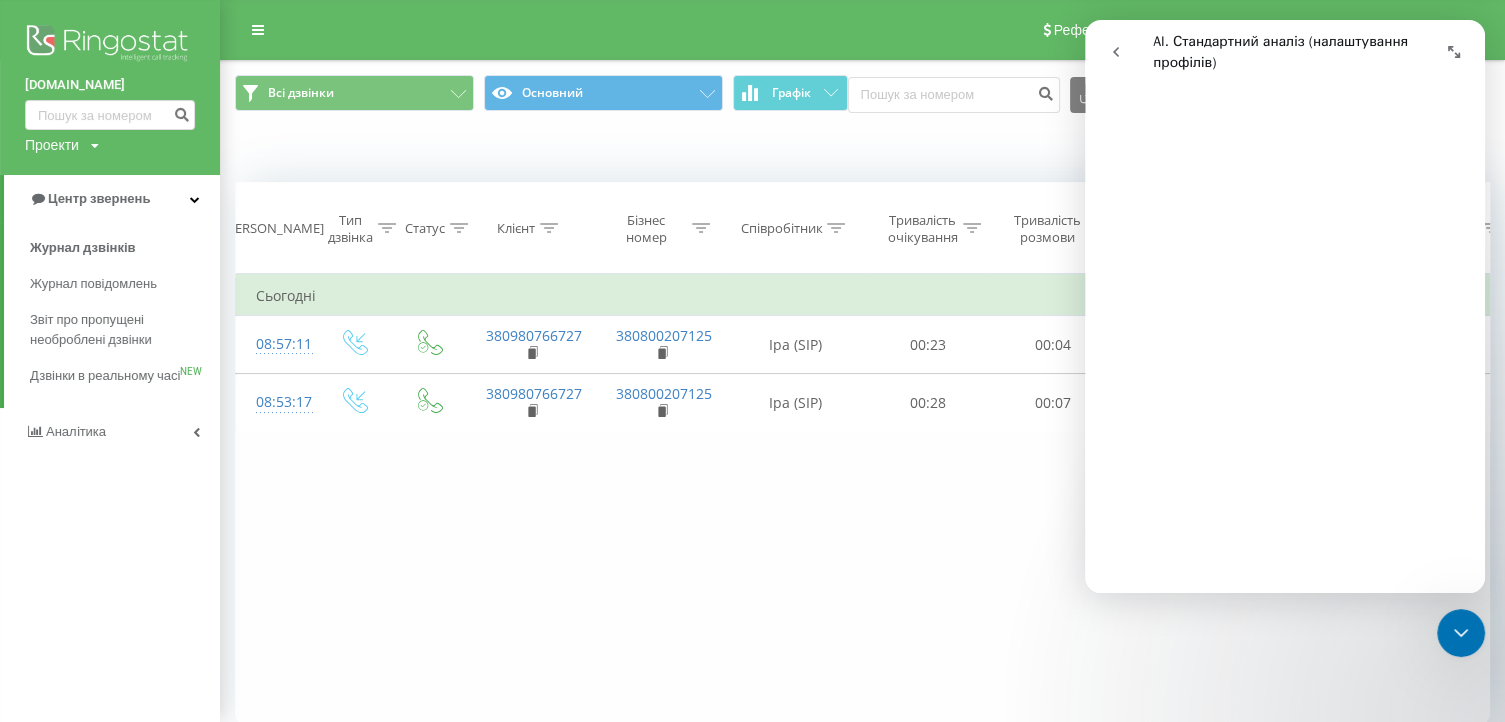 click 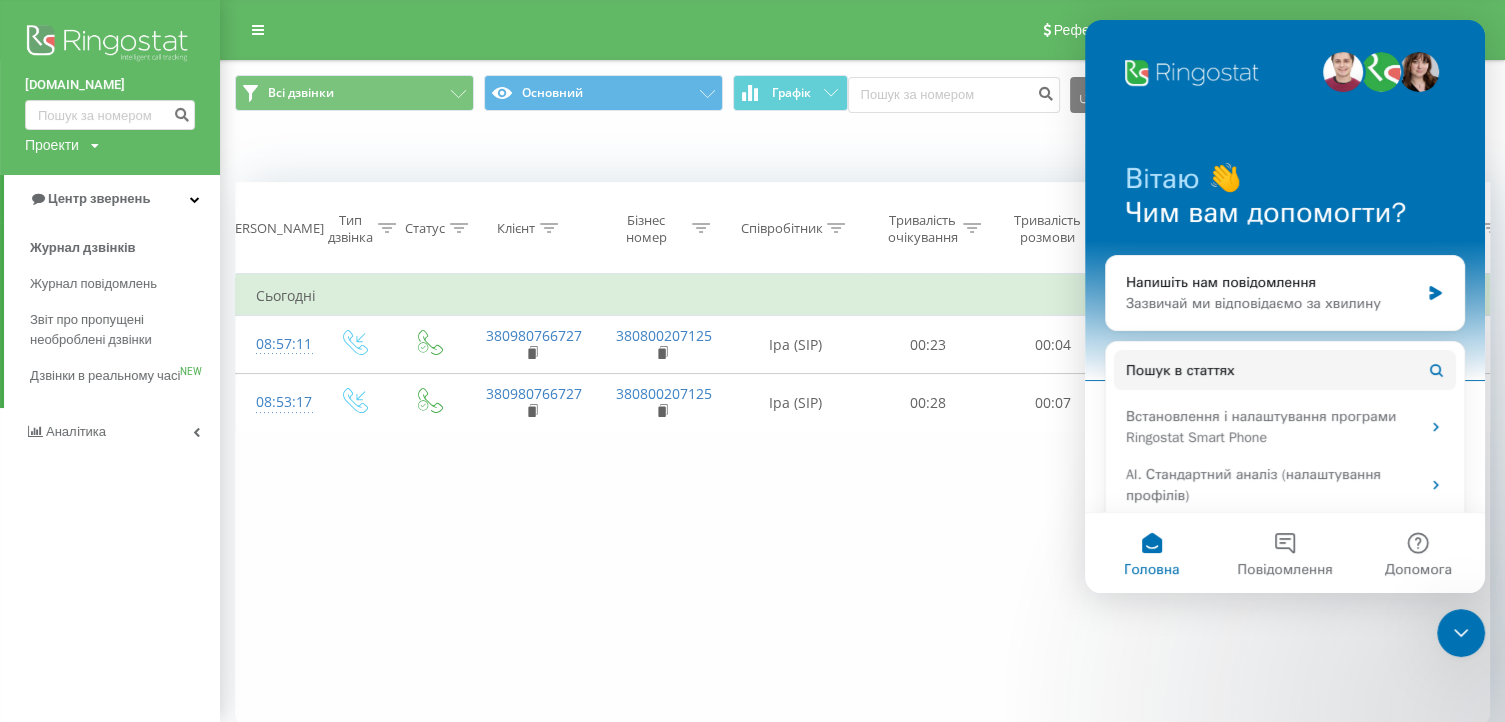 click 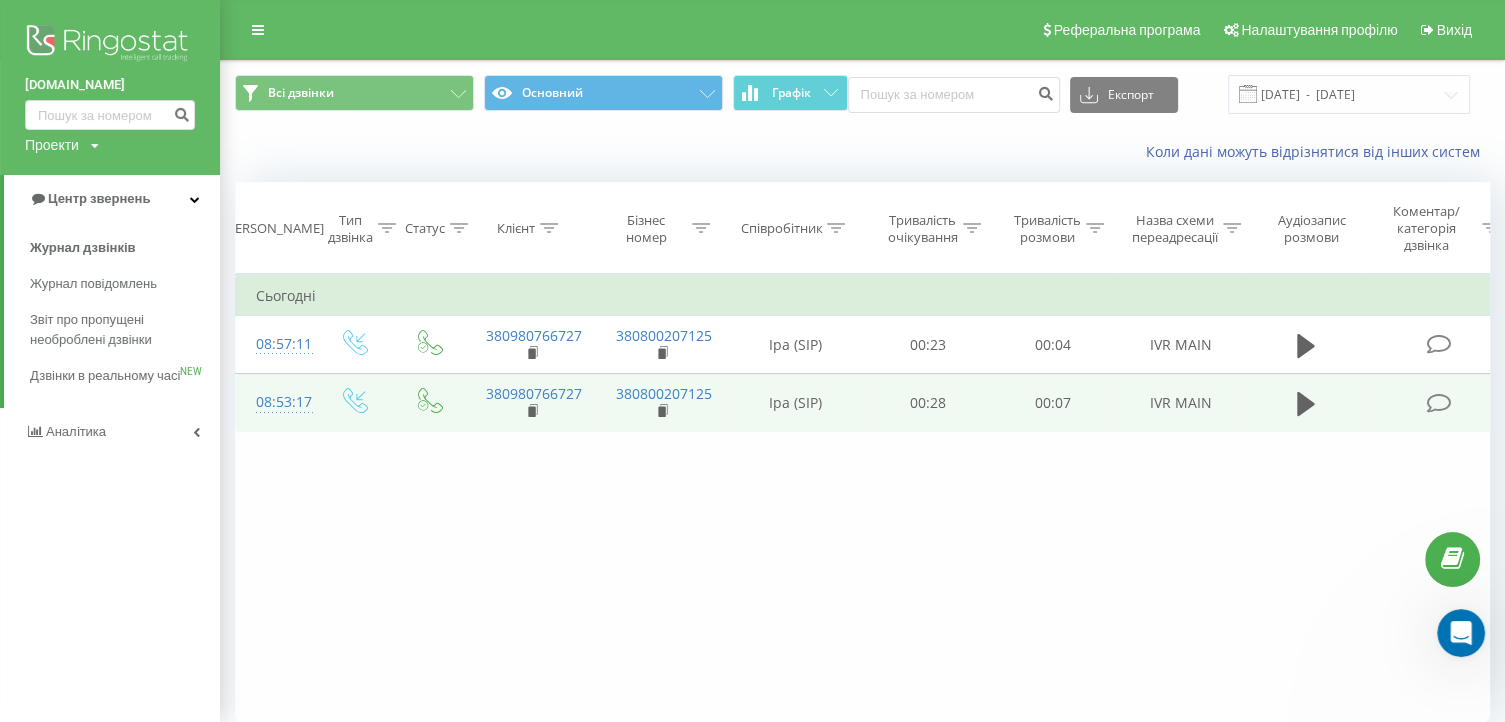 scroll, scrollTop: 0, scrollLeft: 0, axis: both 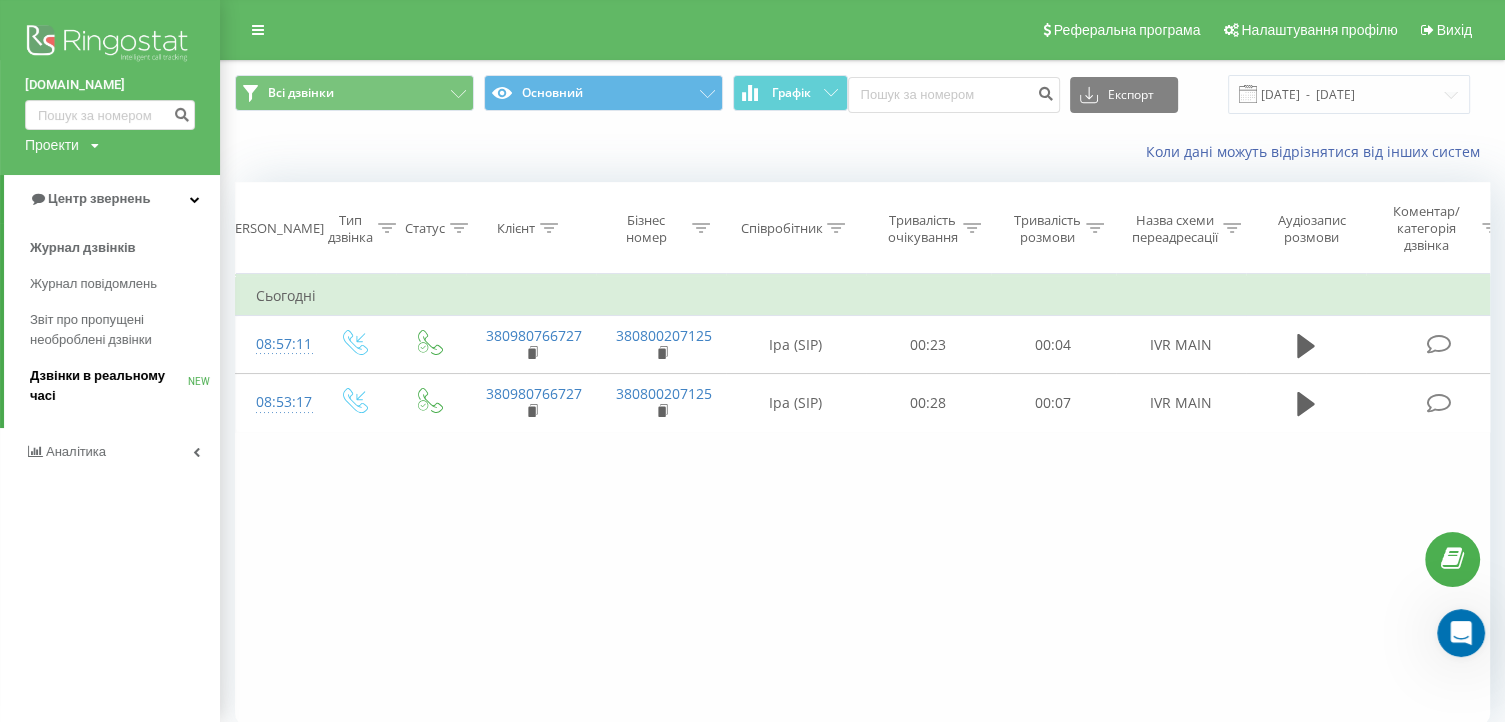 click on "Дзвінки в реальному часі" at bounding box center (109, 386) 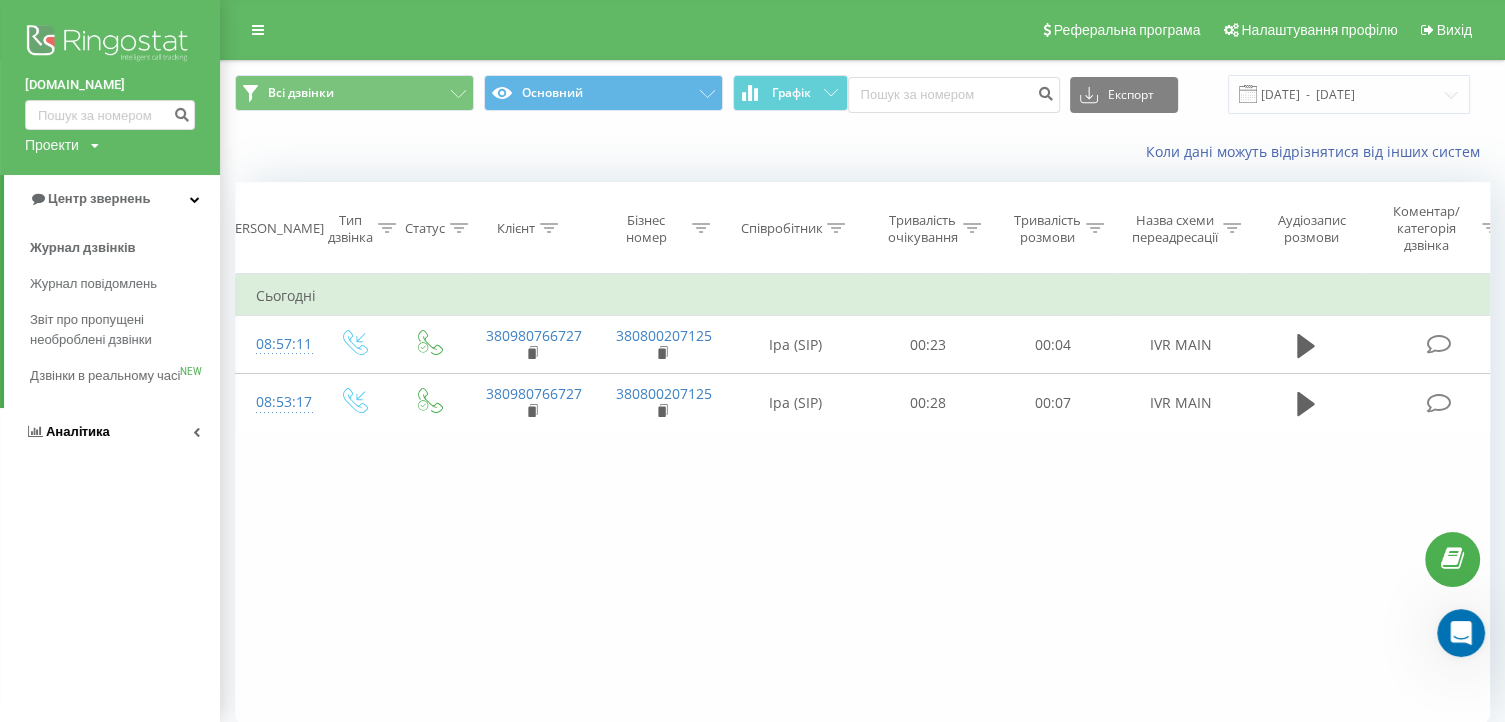 click at bounding box center (196, 432) 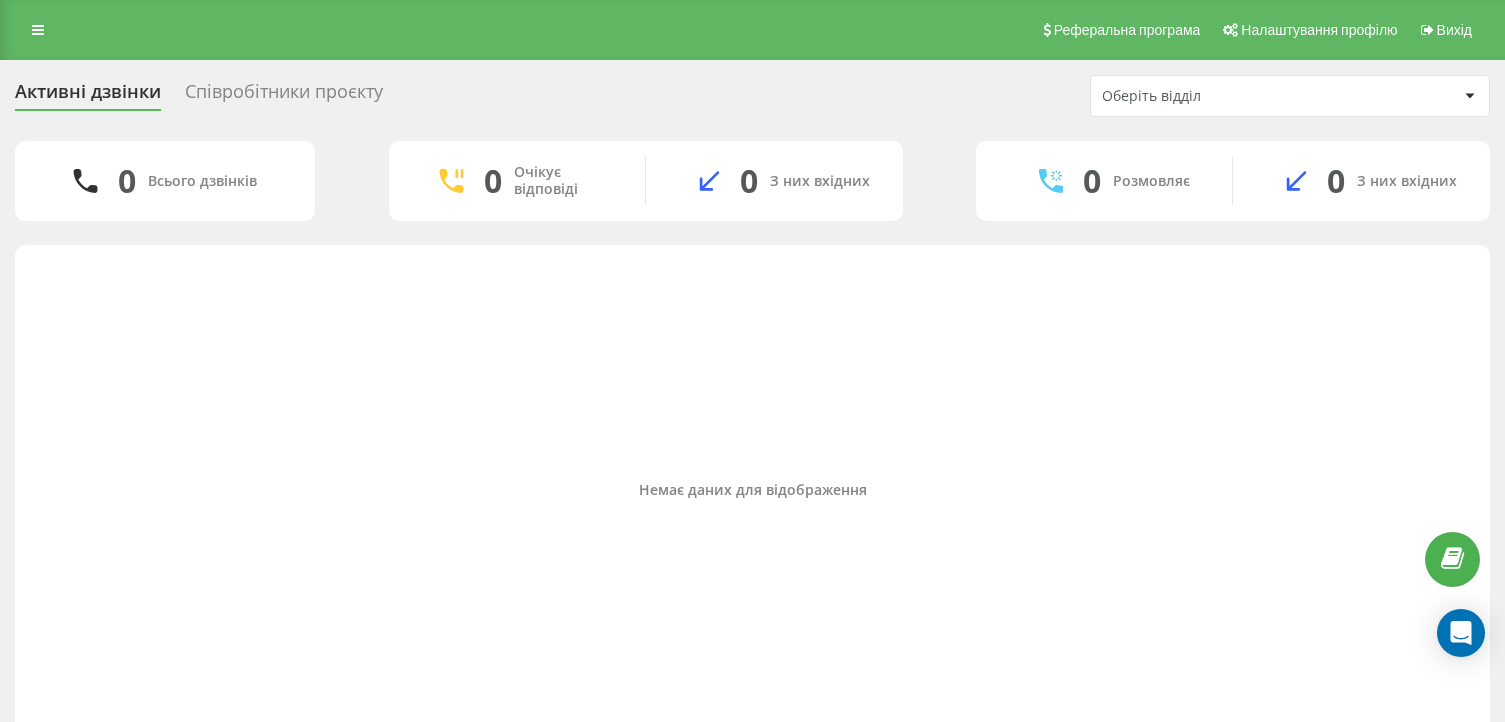 scroll, scrollTop: 0, scrollLeft: 0, axis: both 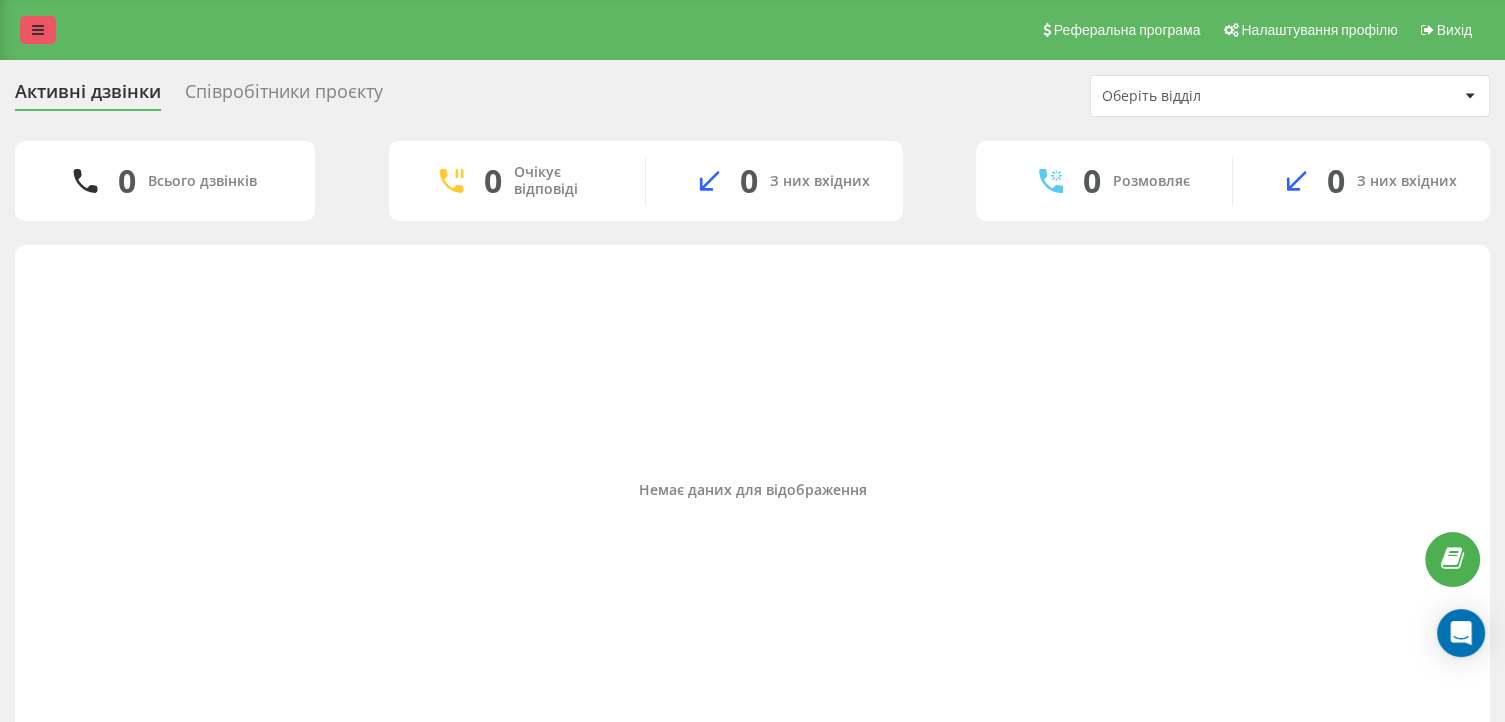 click at bounding box center (38, 30) 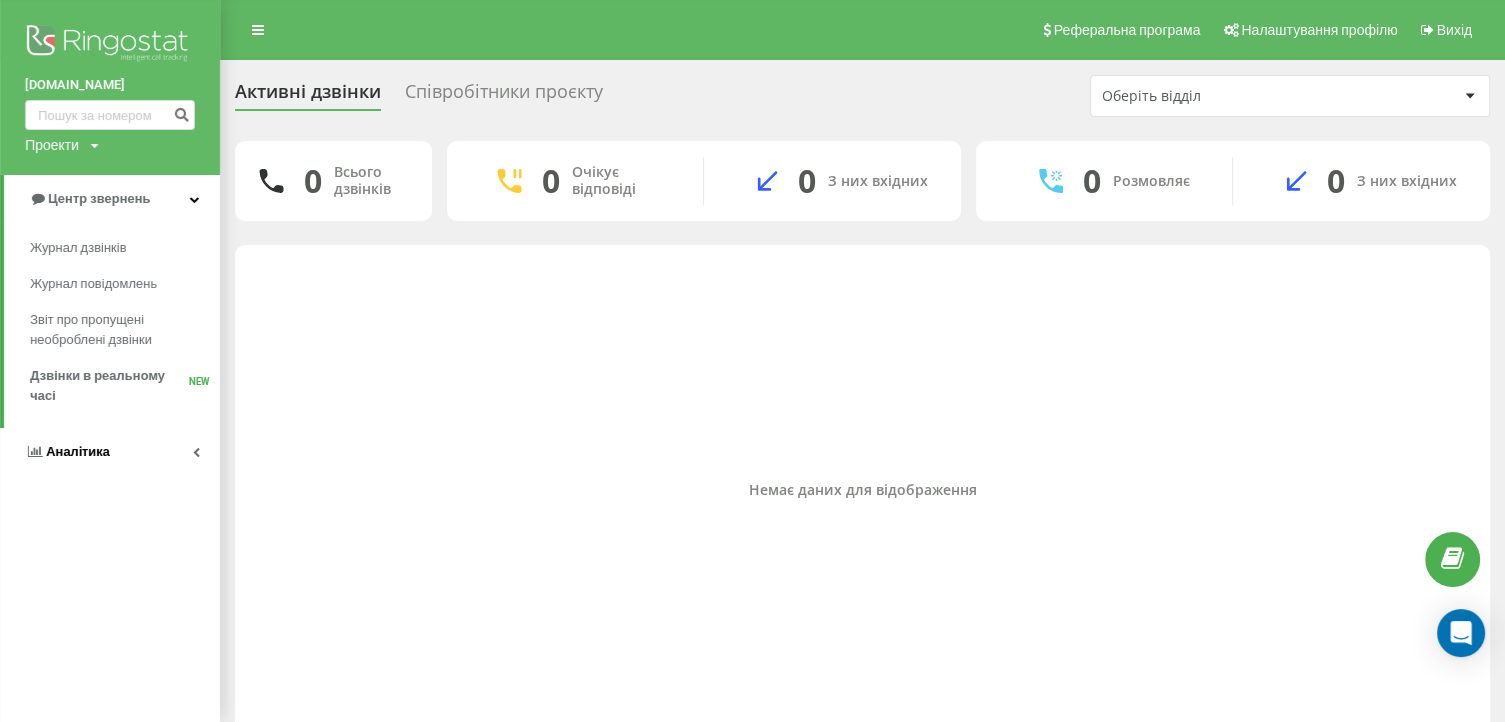 click on "Аналiтика" at bounding box center (78, 451) 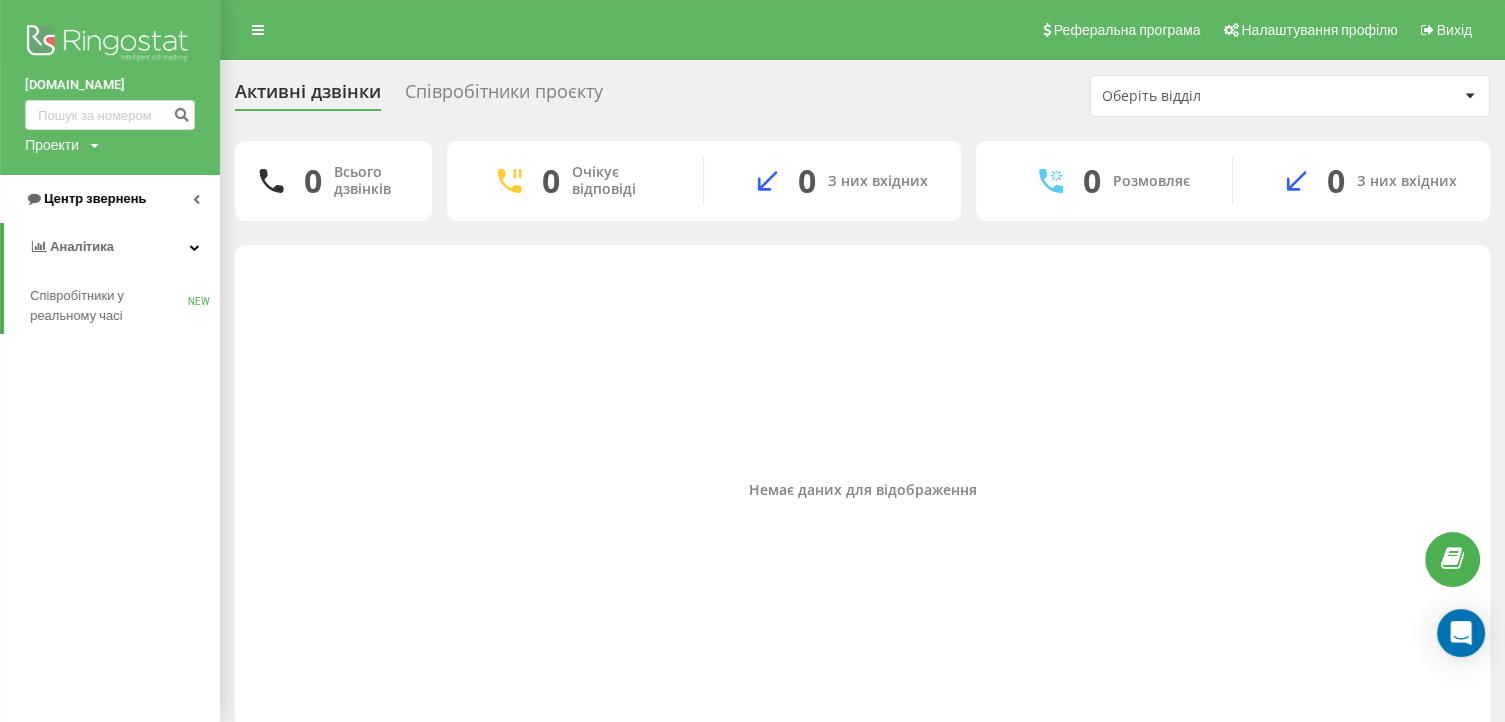 click on "Центр звернень" at bounding box center (95, 198) 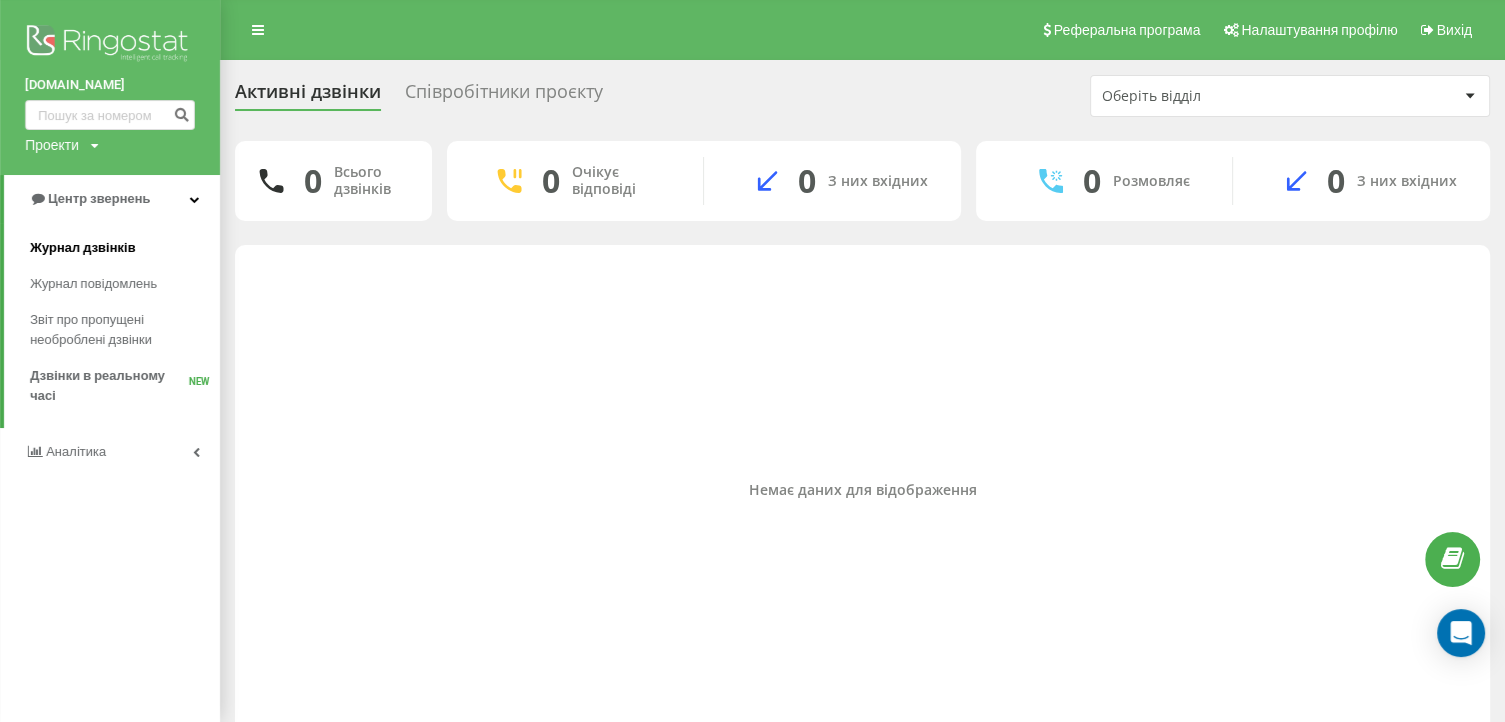 click on "Журнал дзвінків" at bounding box center [83, 248] 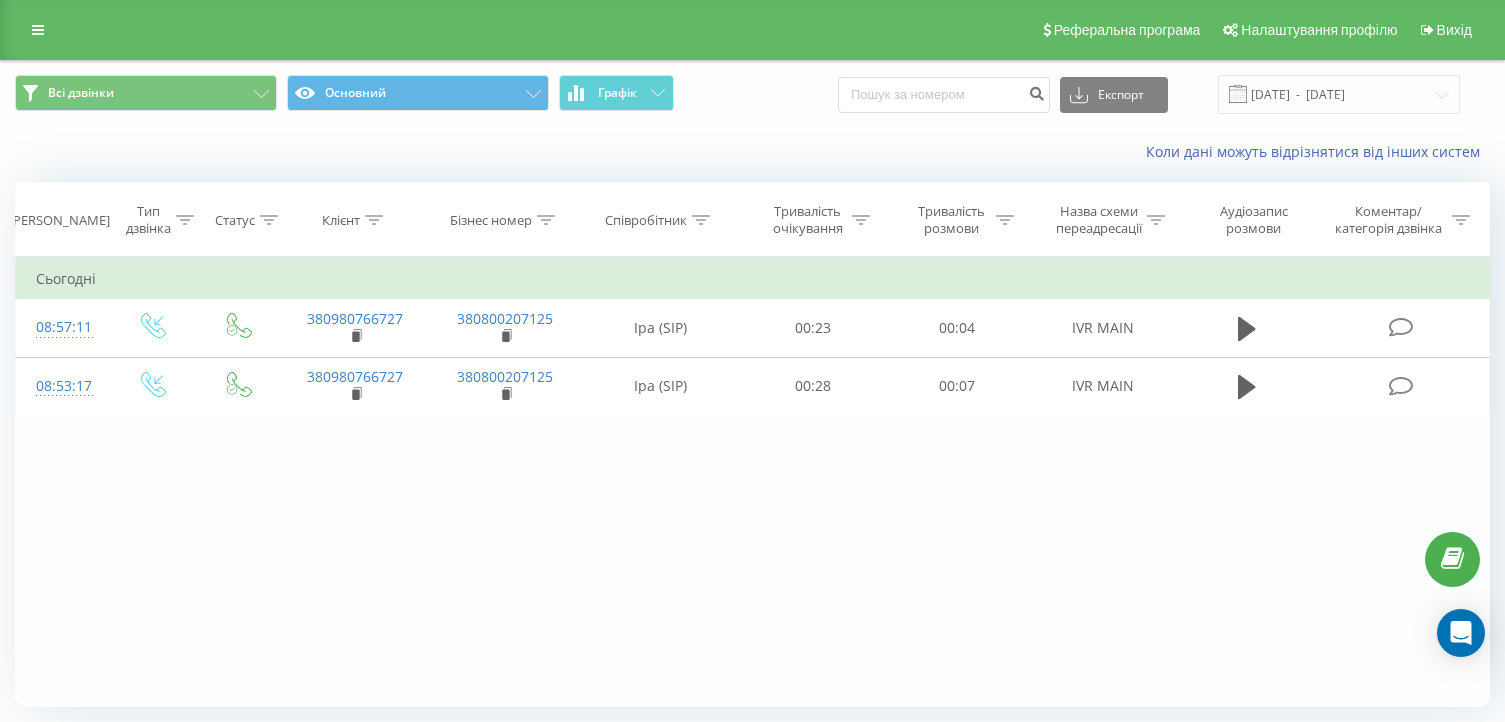 scroll, scrollTop: 0, scrollLeft: 0, axis: both 